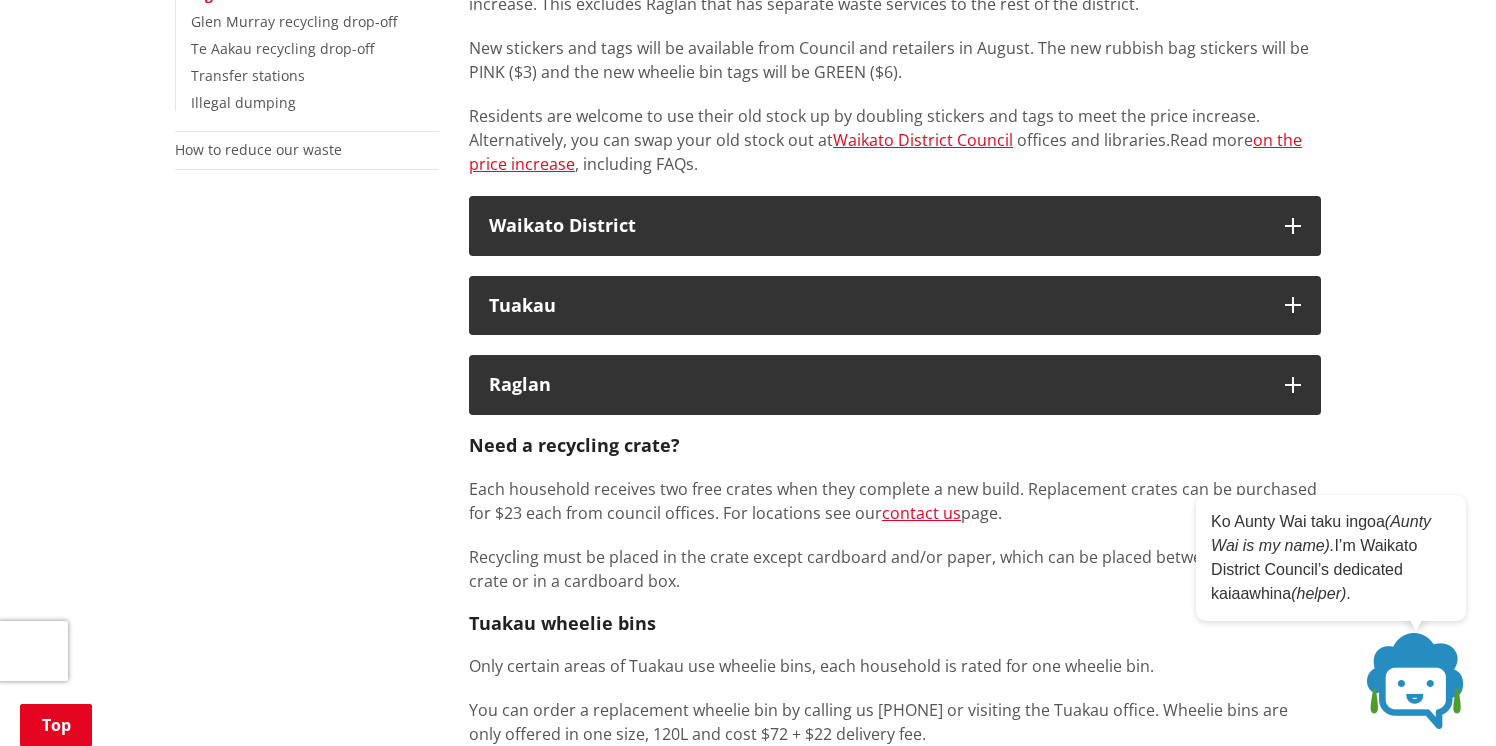 scroll, scrollTop: 582, scrollLeft: 0, axis: vertical 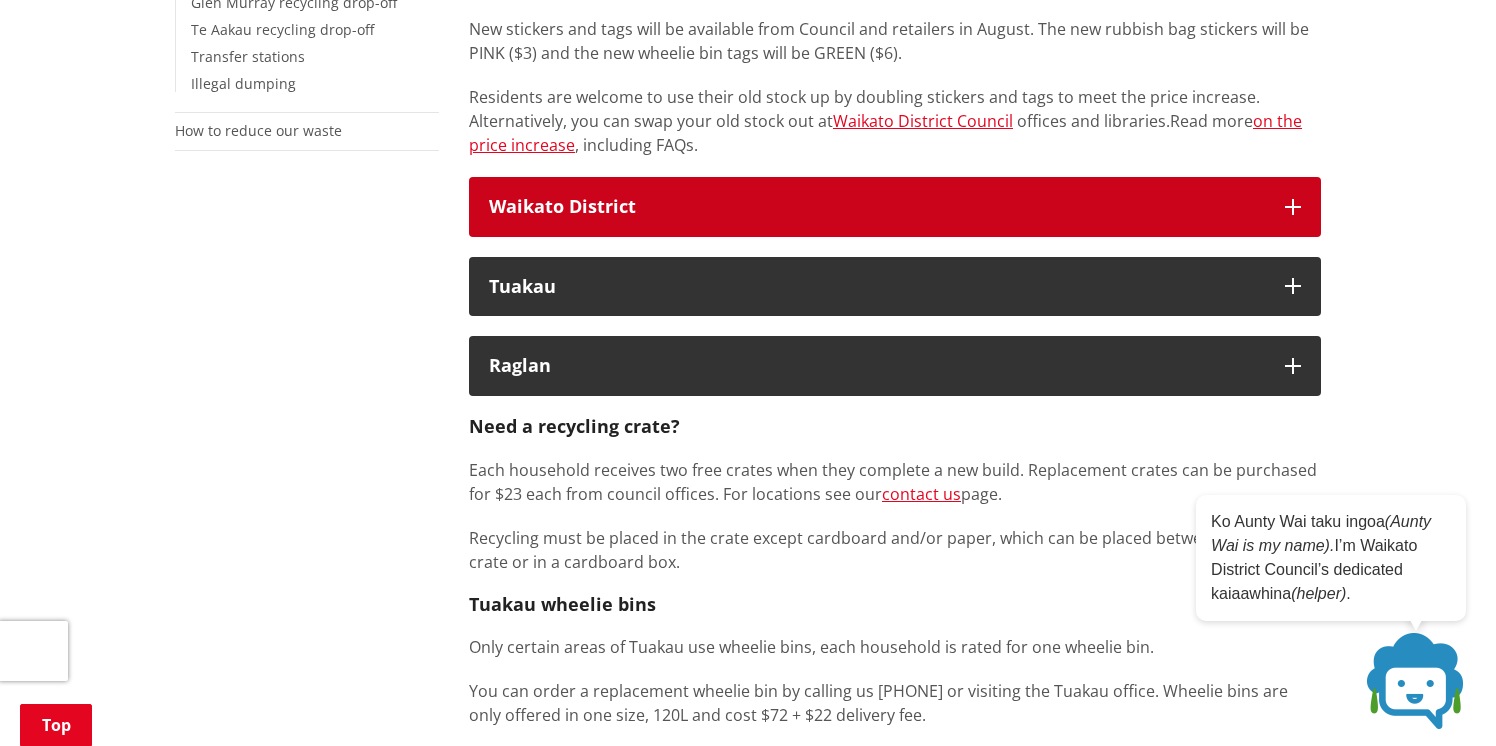 click on "Waikato District" at bounding box center [895, 207] 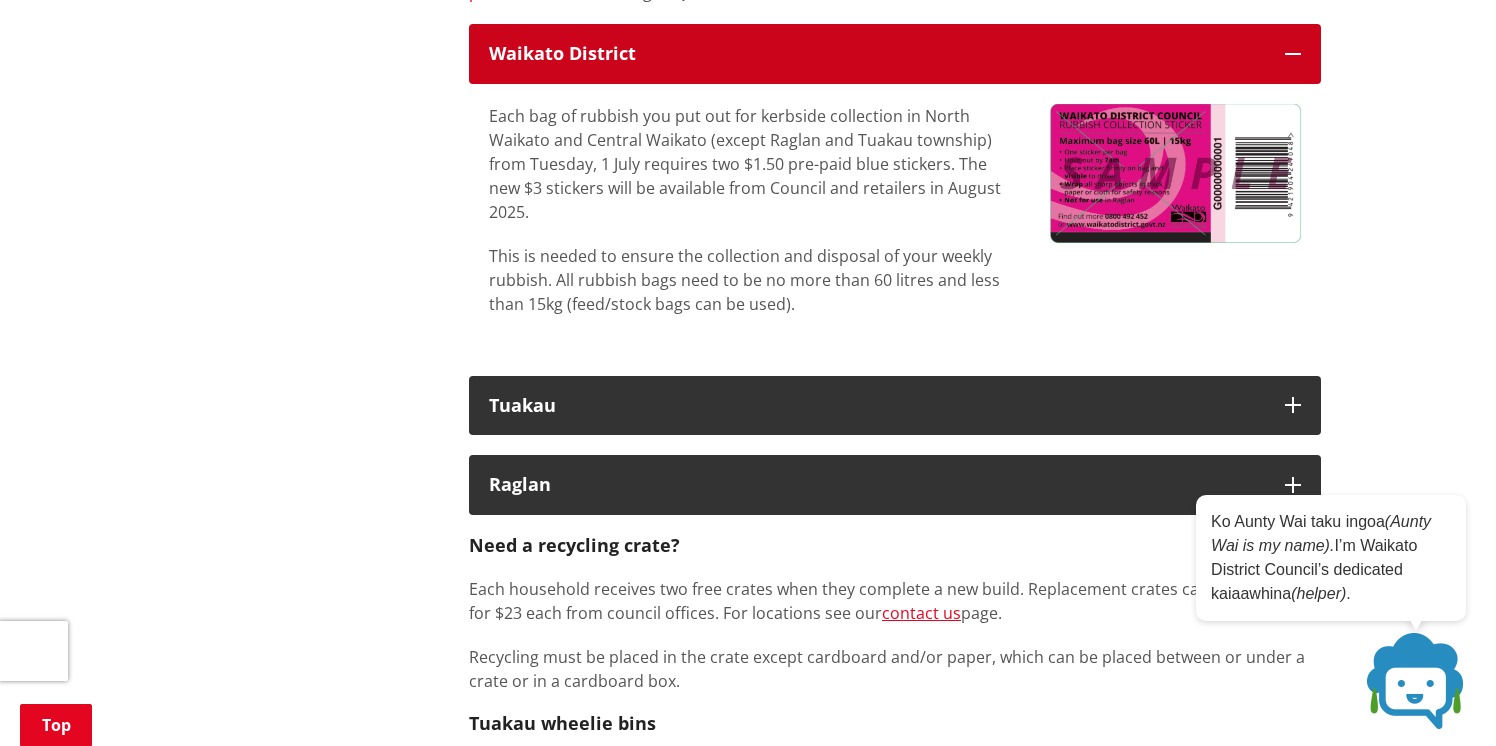 scroll, scrollTop: 751, scrollLeft: 0, axis: vertical 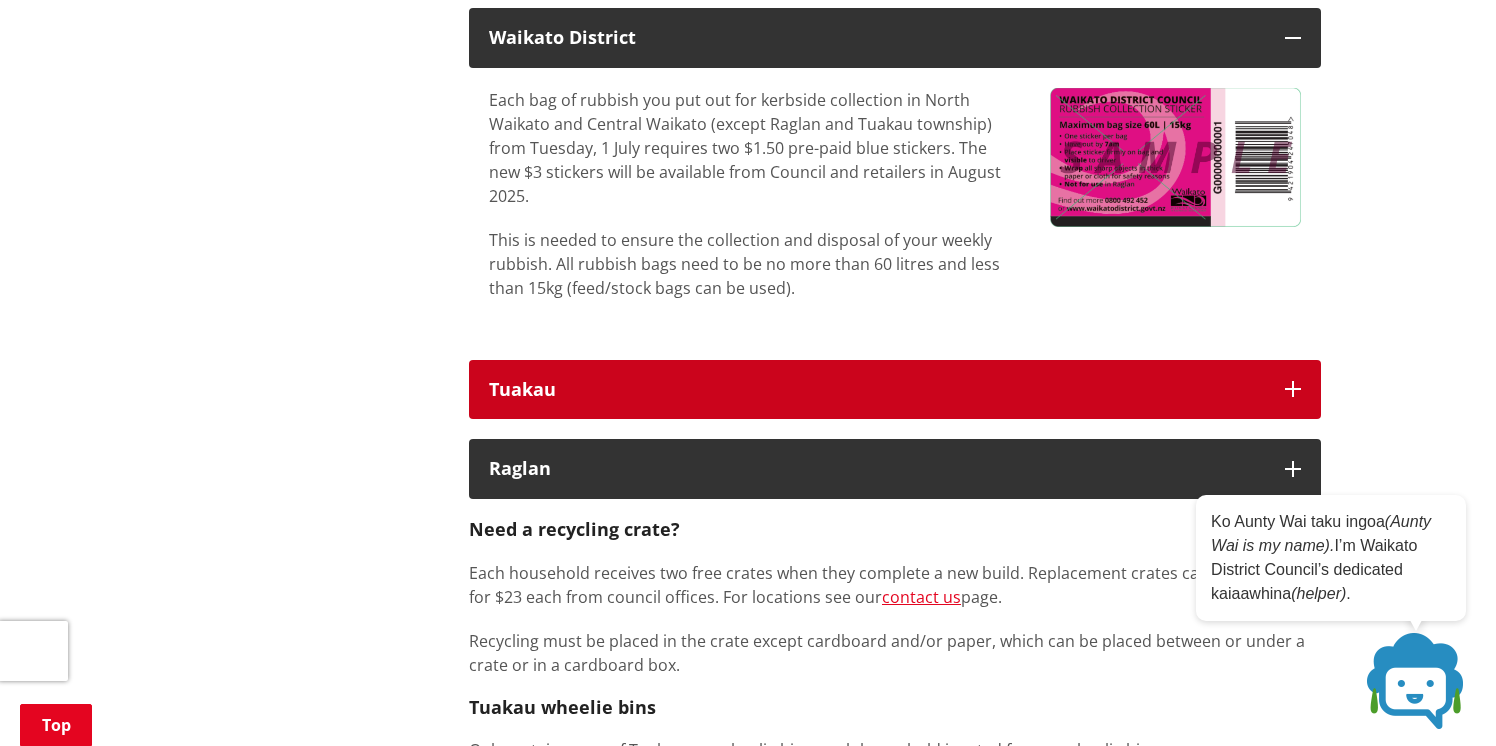 click on "Tuakau" at bounding box center [895, 390] 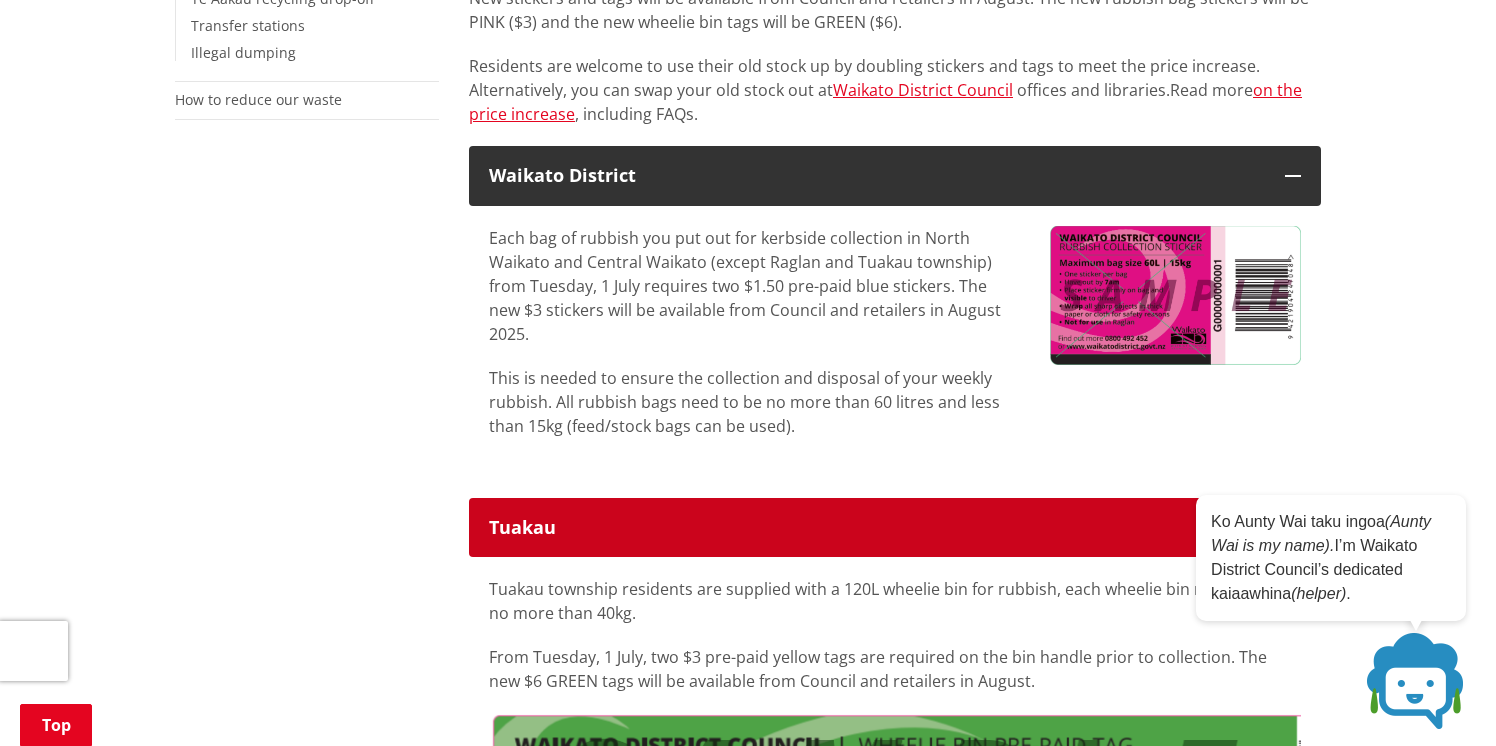 scroll, scrollTop: 614, scrollLeft: 0, axis: vertical 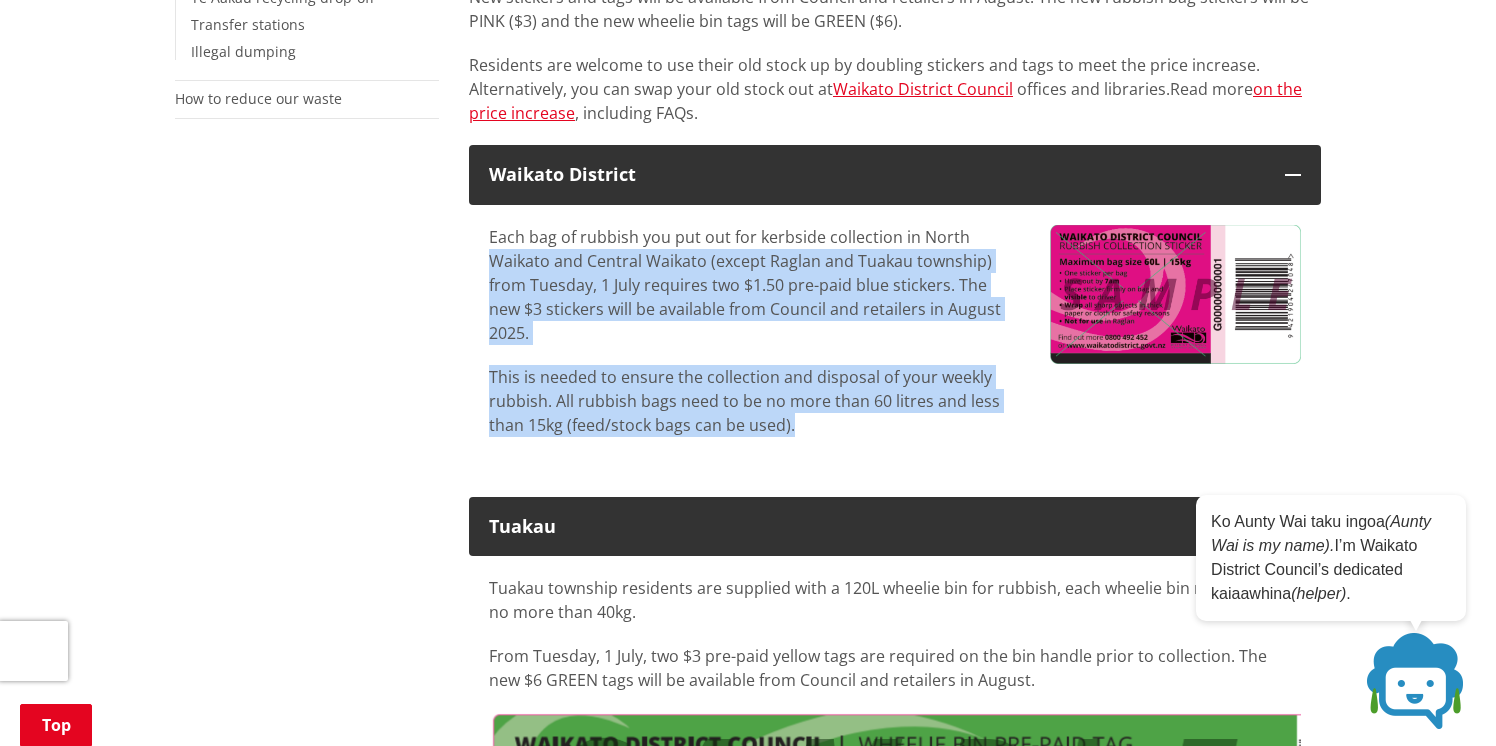 drag, startPoint x: 859, startPoint y: 397, endPoint x: 490, endPoint y: 249, distance: 397.57388 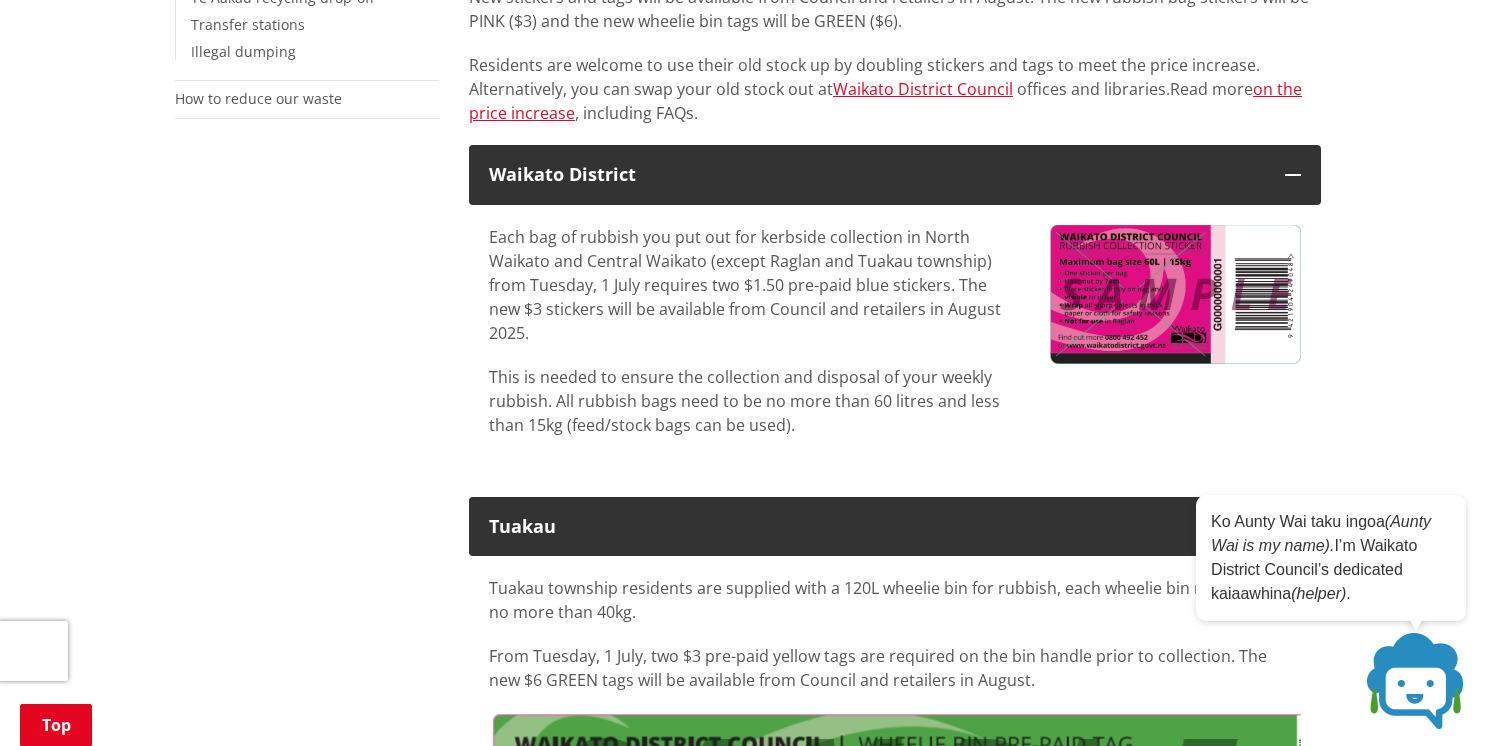 click on "Each bag of rubbish you put out for kerbside collection in North Waikato and Central Waikato (except Raglan and Tuakau township) from Tuesday, 1 July requires two $1.50 pre-paid blue stickers. The new $3 stickers will be available from Council and retailers in August 2025." at bounding box center [754, 285] 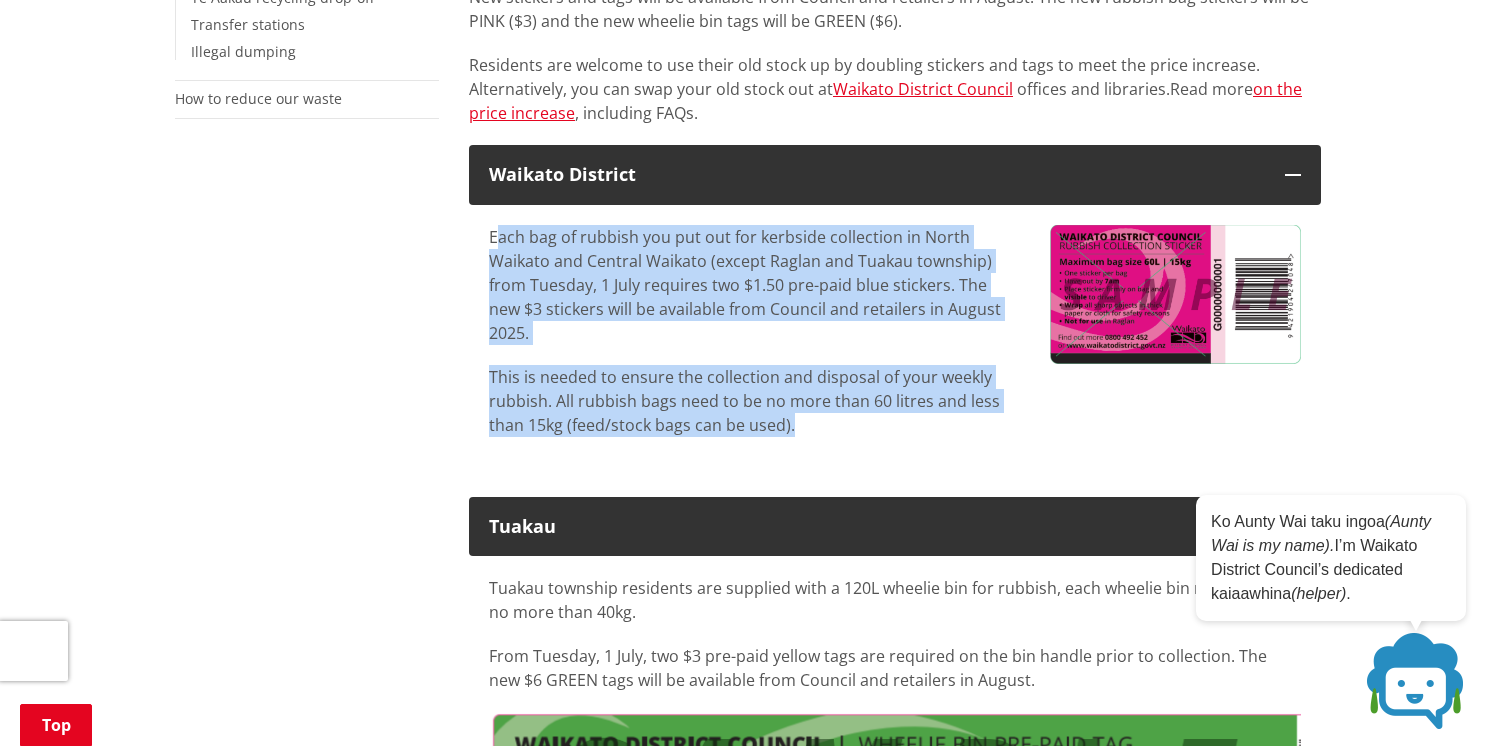 drag, startPoint x: 493, startPoint y: 238, endPoint x: 826, endPoint y: 396, distance: 368.58243 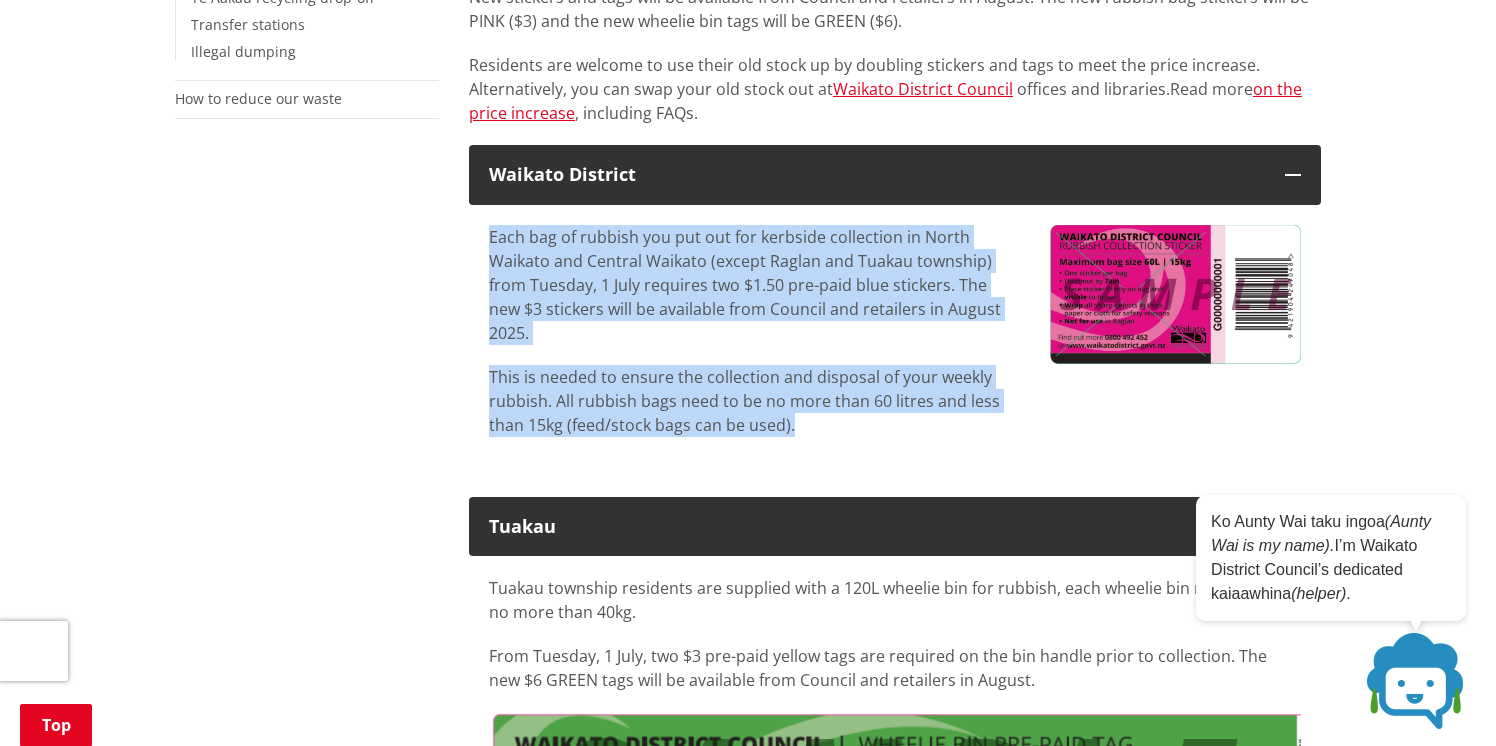 drag, startPoint x: 825, startPoint y: 395, endPoint x: 482, endPoint y: 231, distance: 380.19073 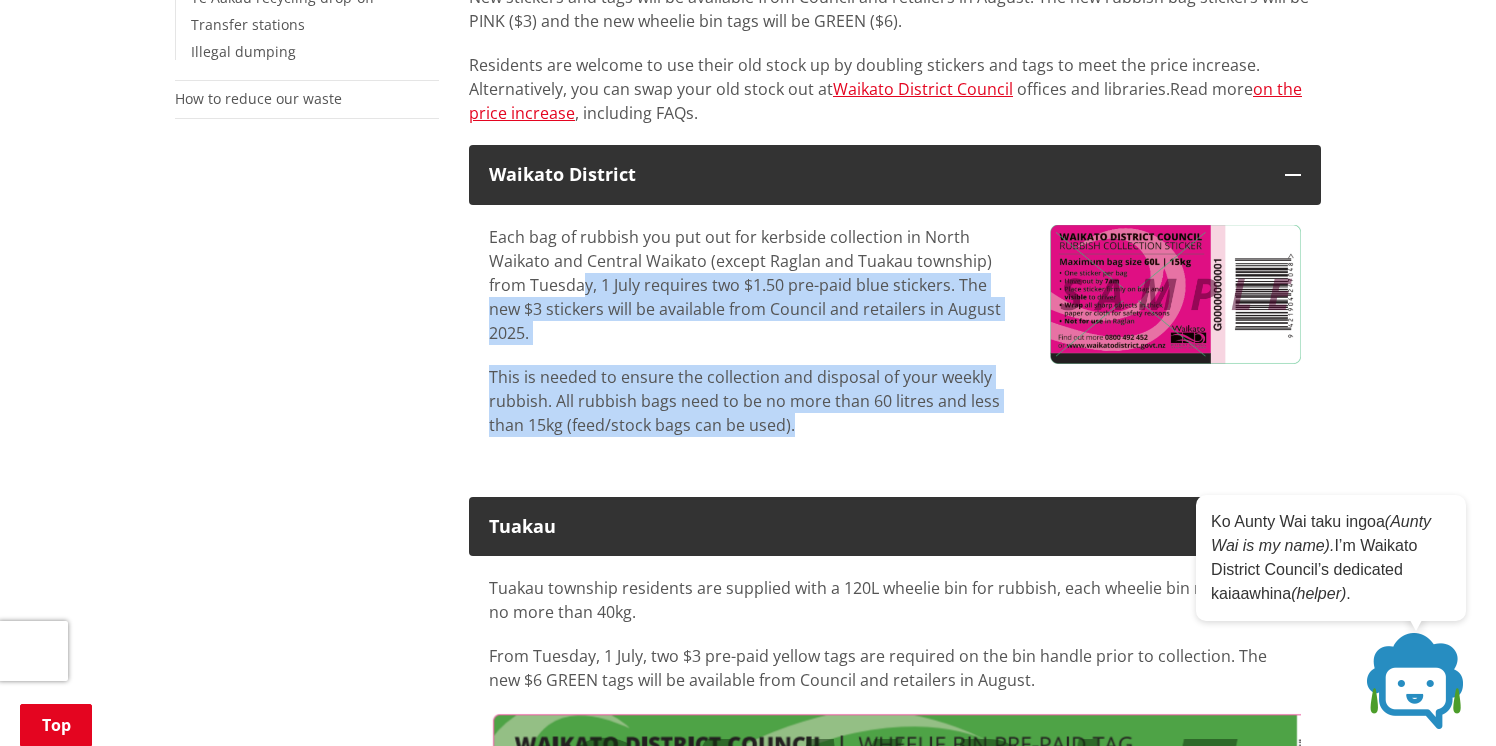 drag, startPoint x: 865, startPoint y: 399, endPoint x: 585, endPoint y: 287, distance: 301.56924 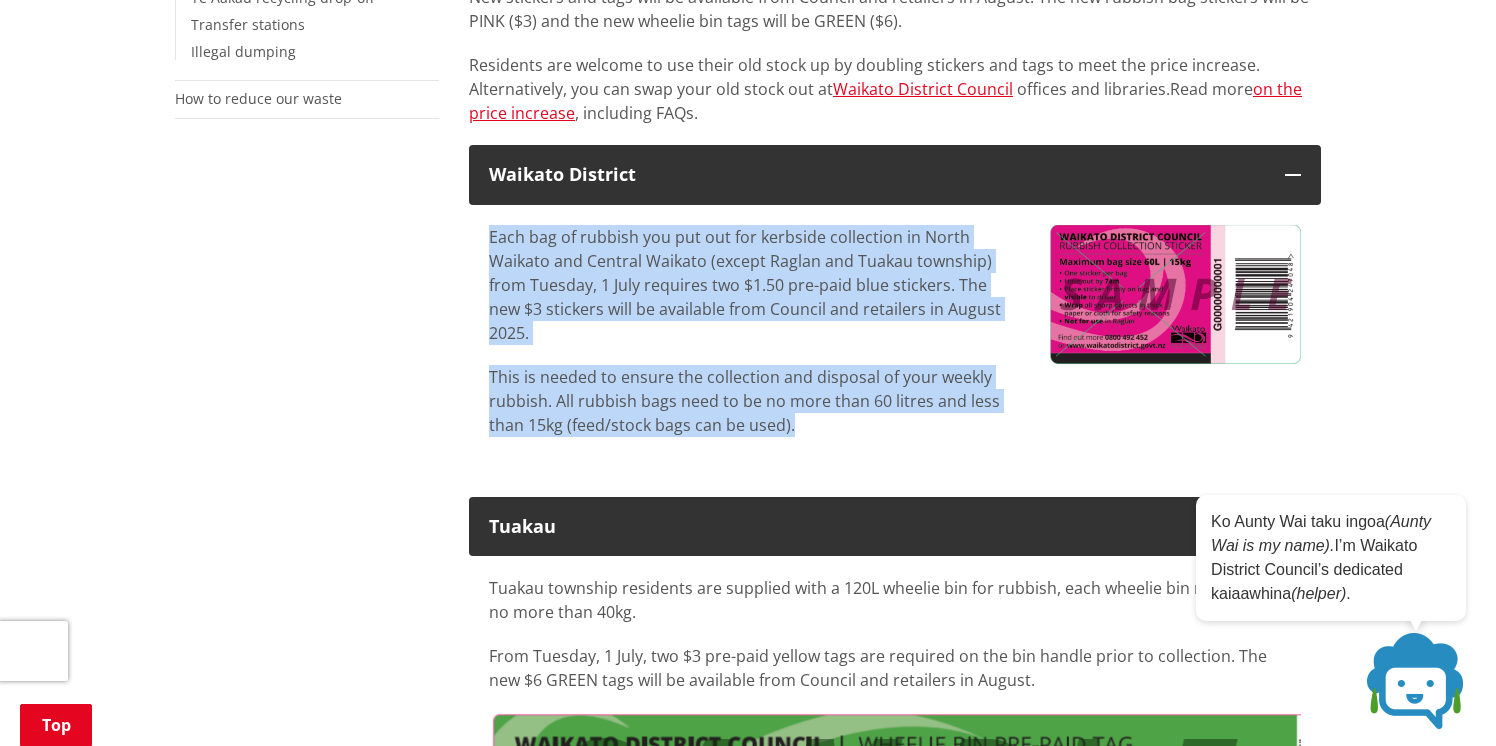 drag, startPoint x: 486, startPoint y: 239, endPoint x: 870, endPoint y: 403, distance: 417.55478 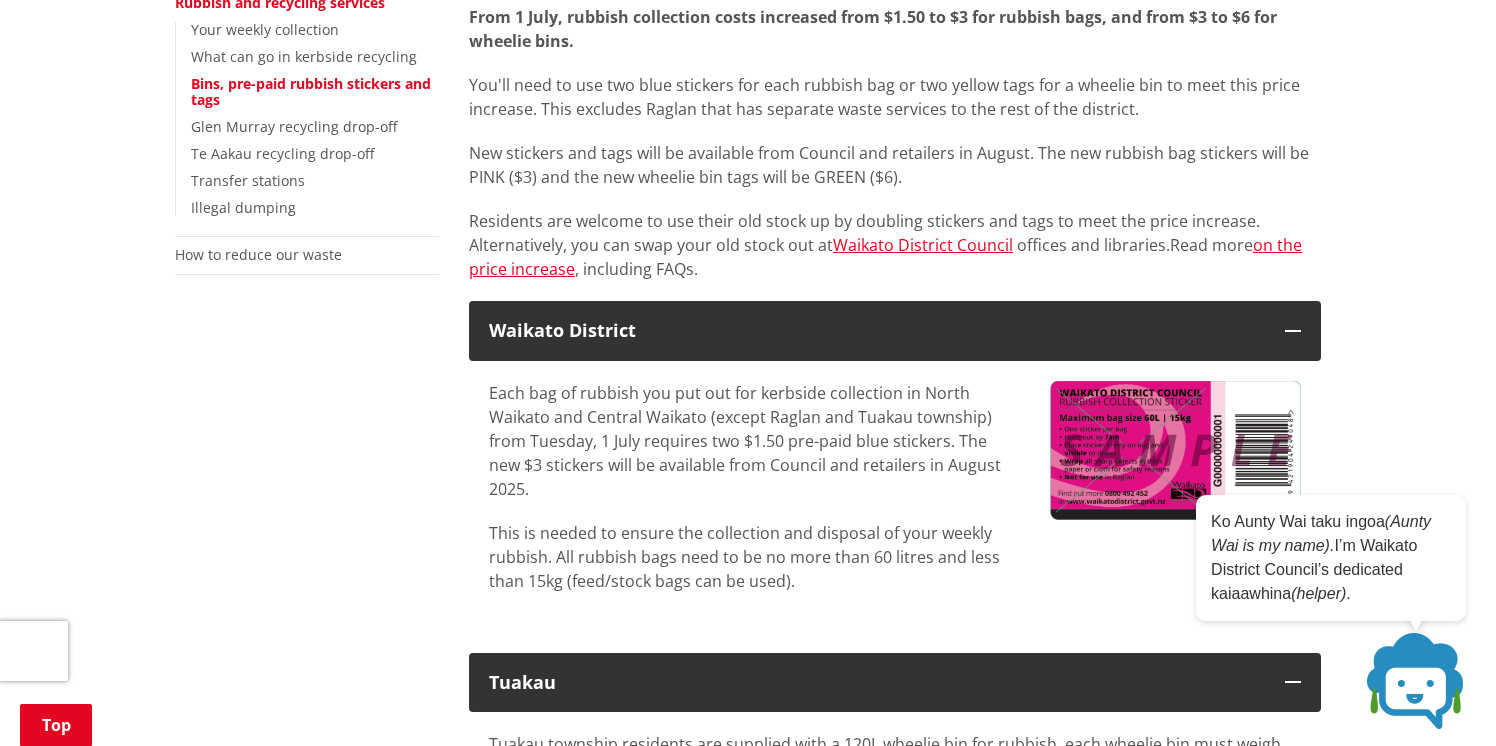 scroll, scrollTop: 466, scrollLeft: 0, axis: vertical 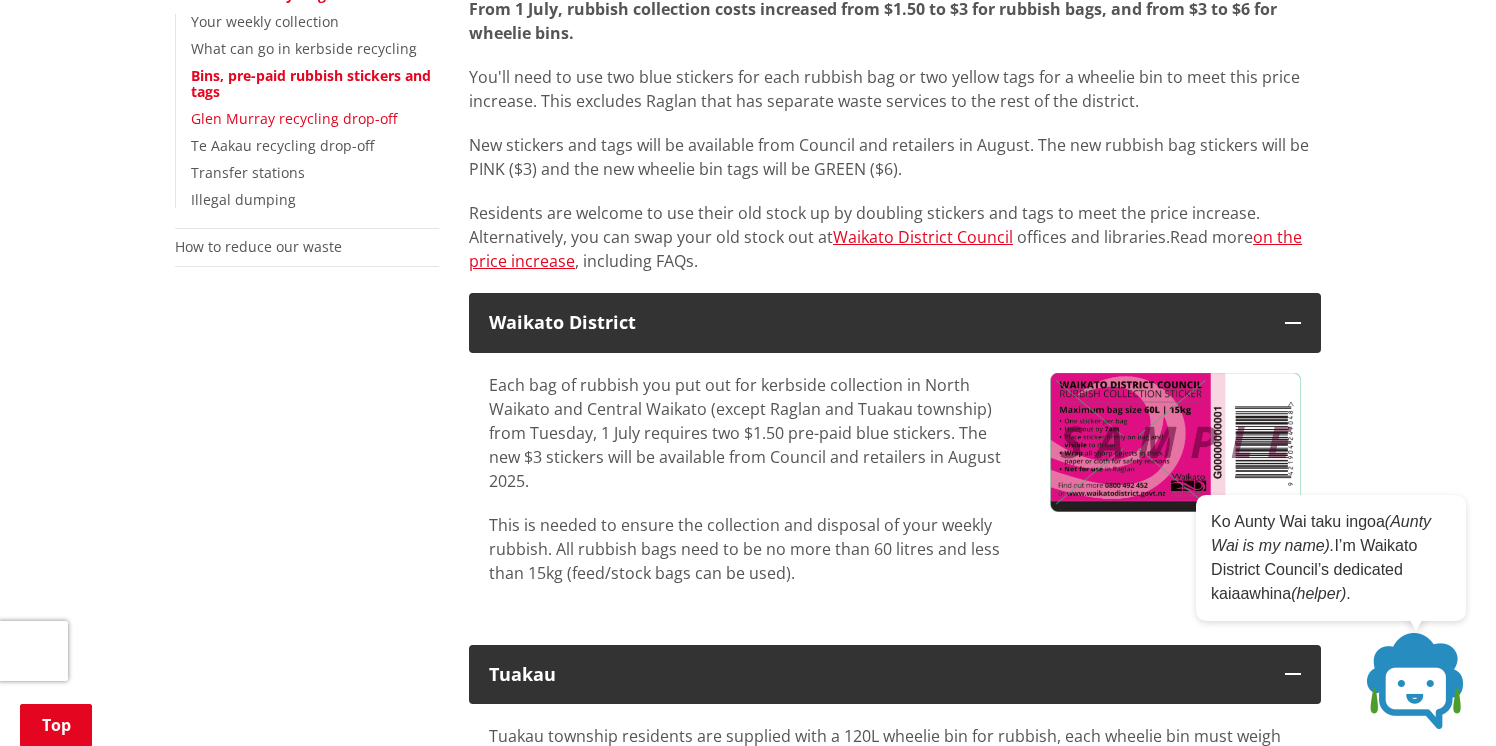 click on "Glen Murray recycling drop-off" at bounding box center [294, 118] 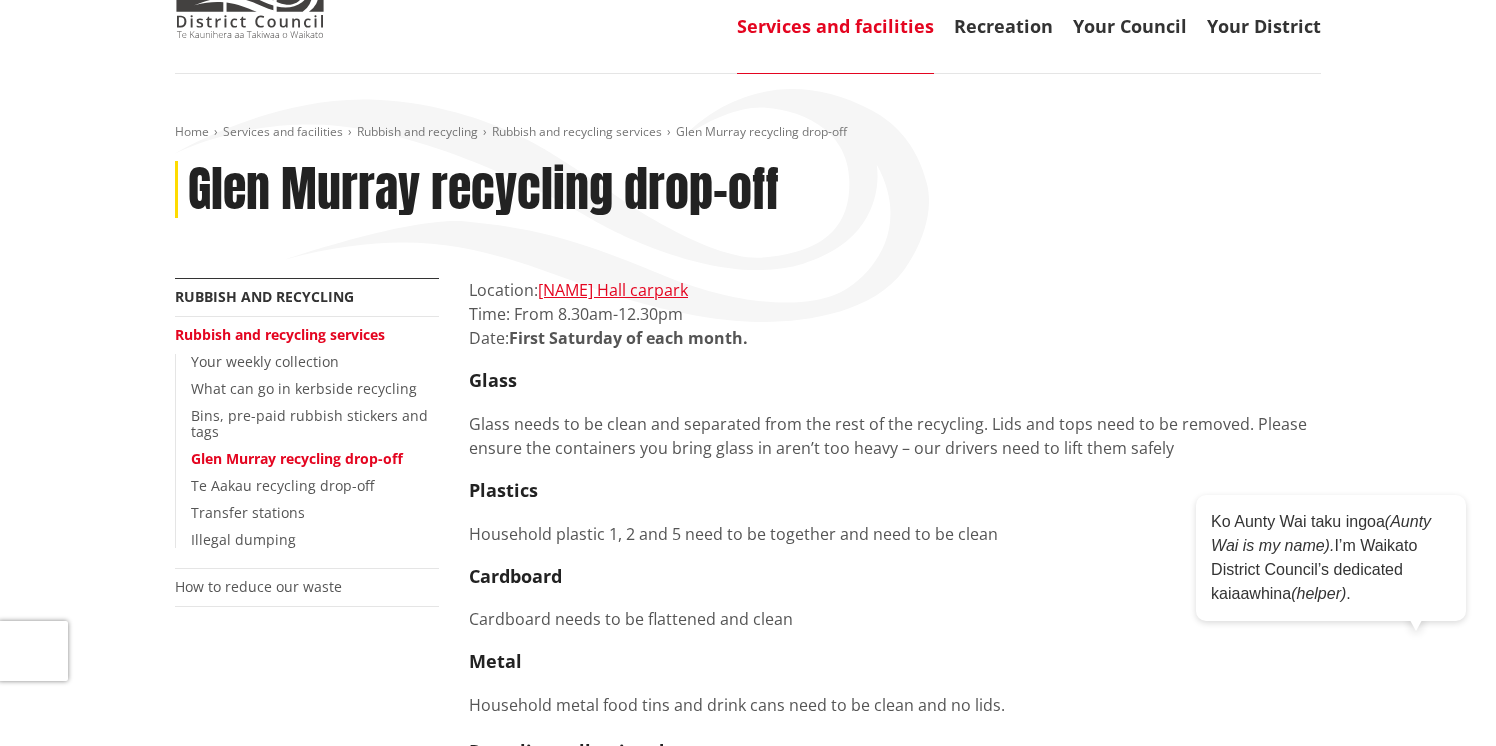 scroll, scrollTop: 130, scrollLeft: 0, axis: vertical 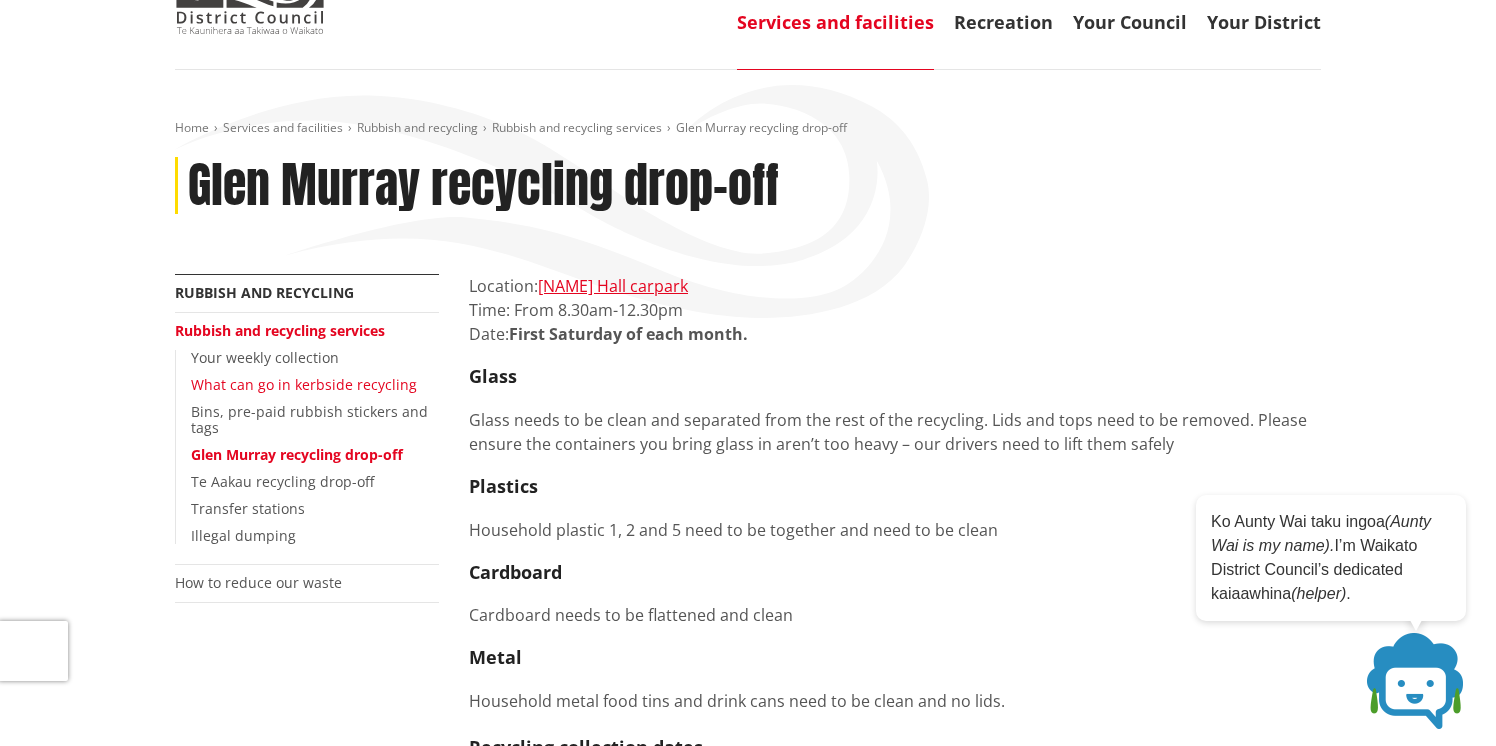 click on "What can go in kerbside recycling" at bounding box center (304, 384) 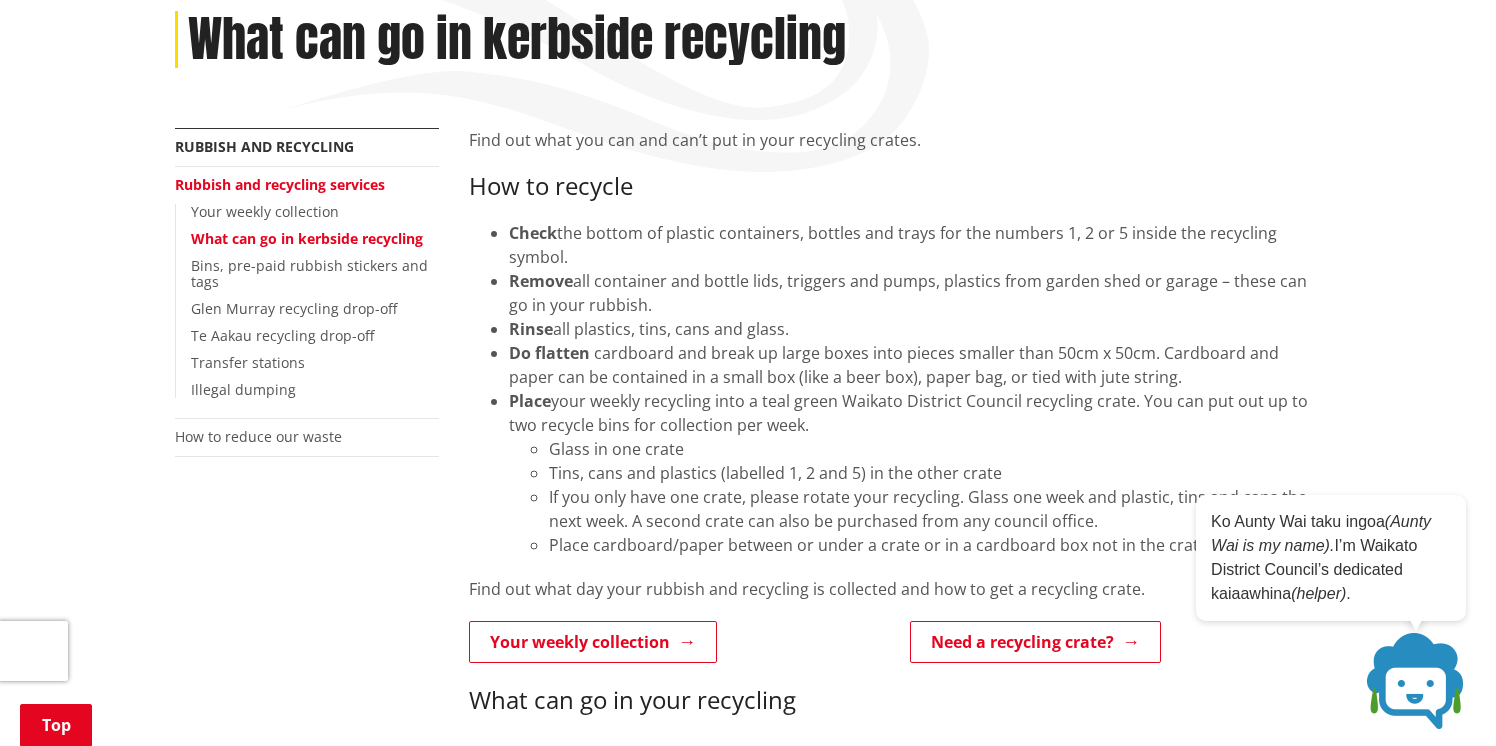 scroll, scrollTop: 287, scrollLeft: 0, axis: vertical 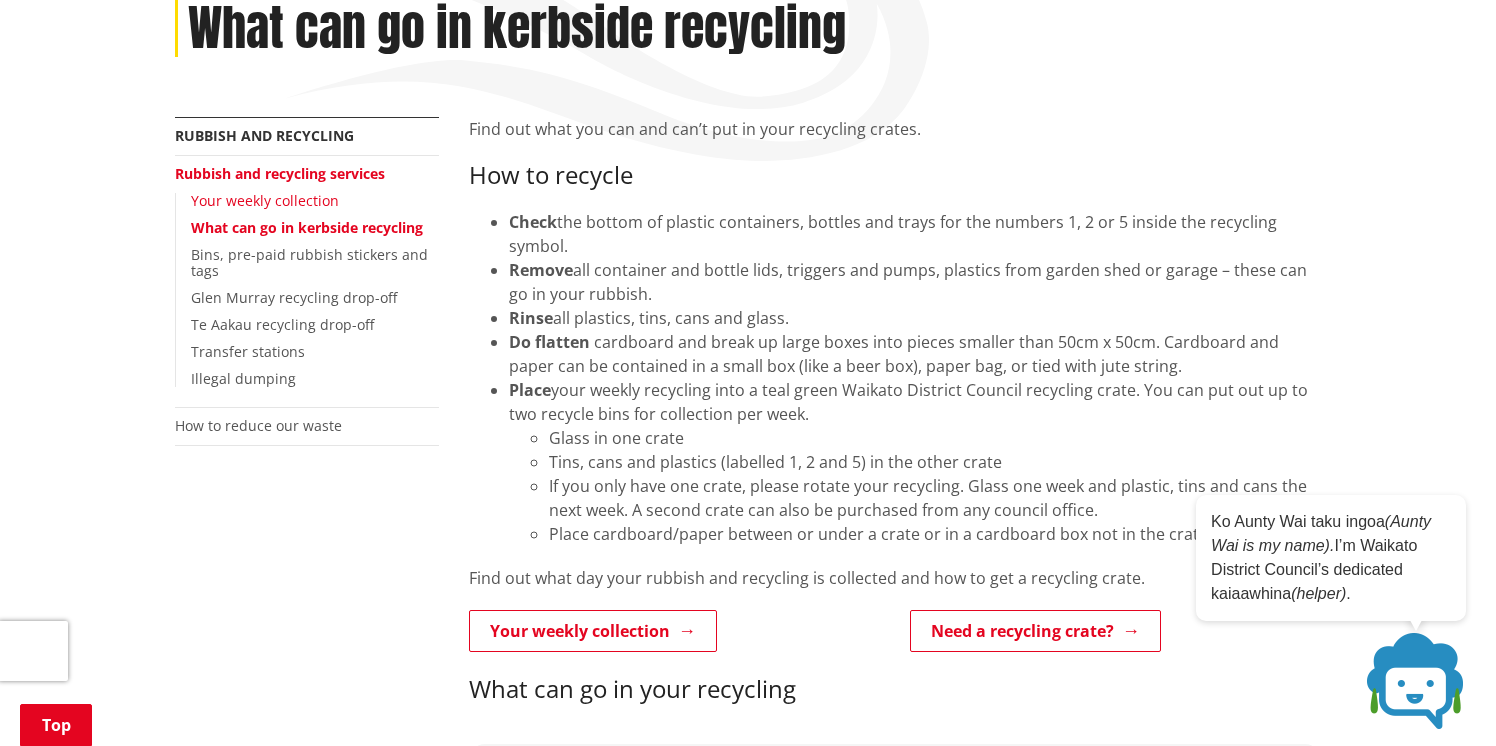 click on "Your weekly collection" at bounding box center (265, 200) 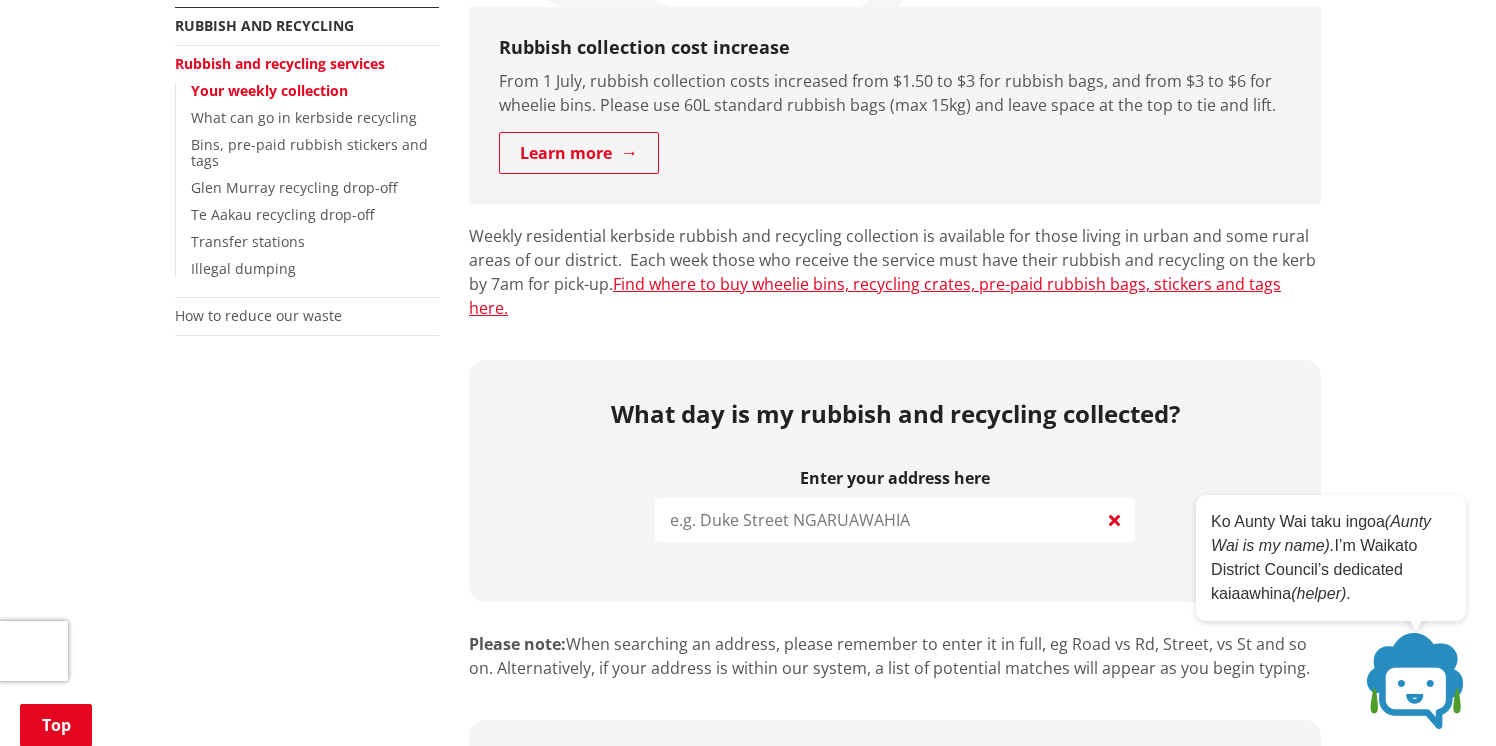 scroll, scrollTop: 398, scrollLeft: 0, axis: vertical 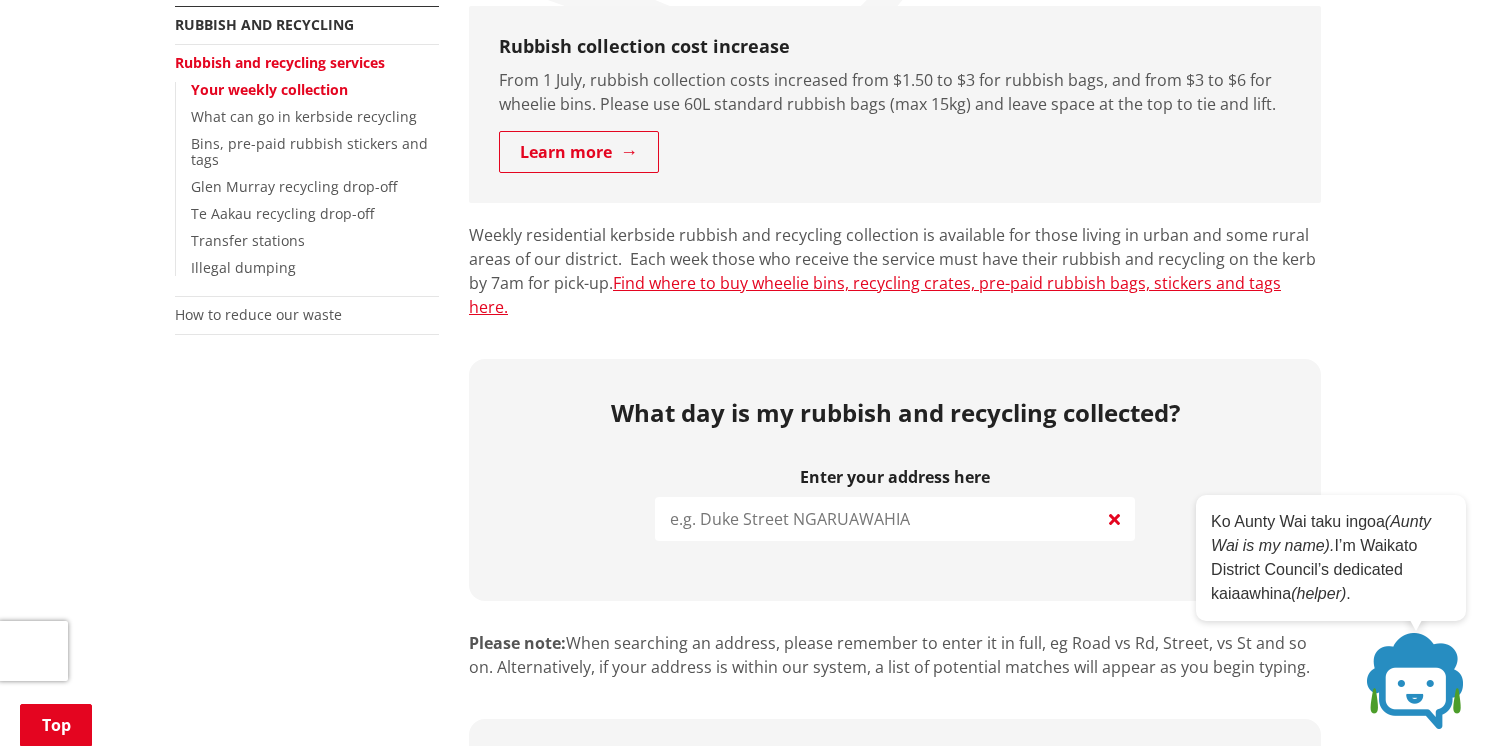 click at bounding box center (895, 519) 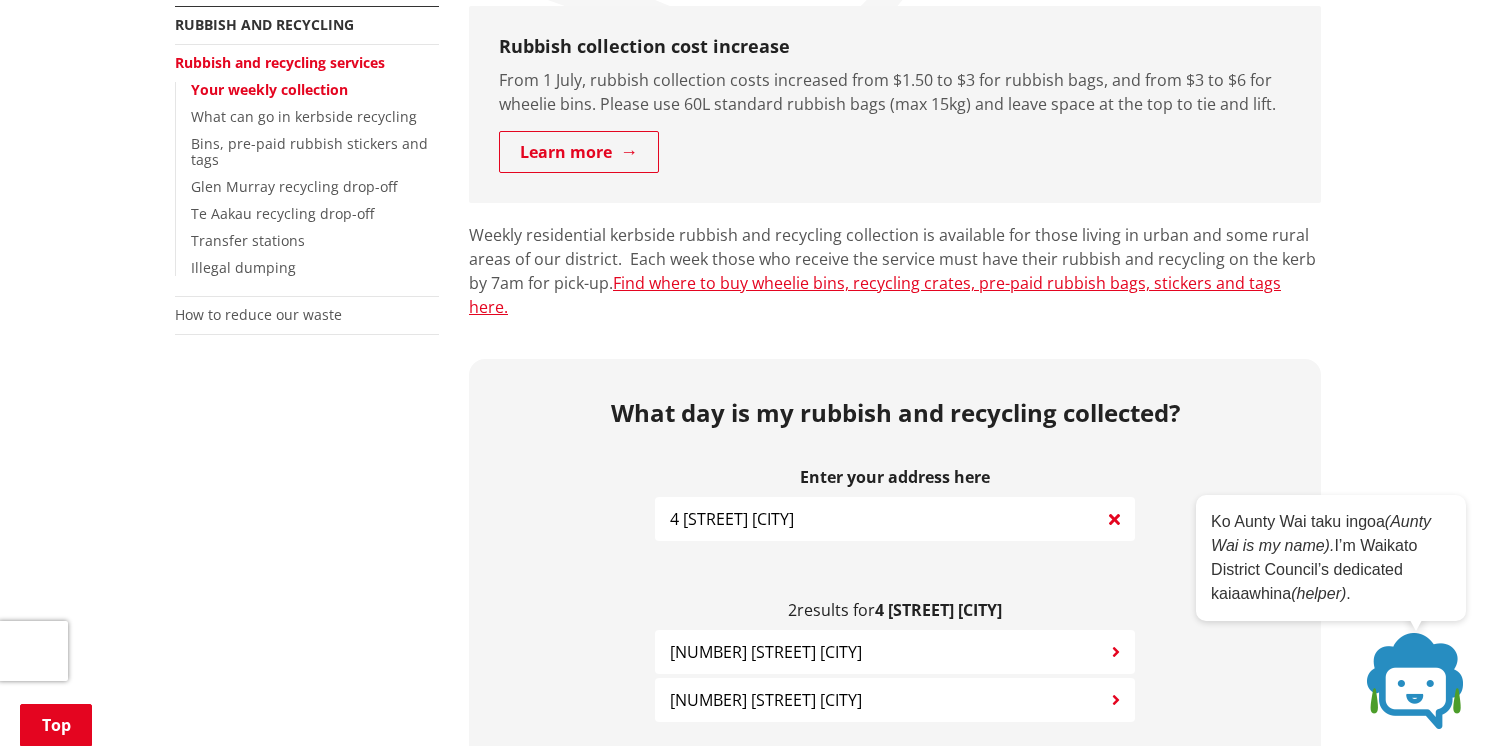 type on "4 [STREET] [CITY]" 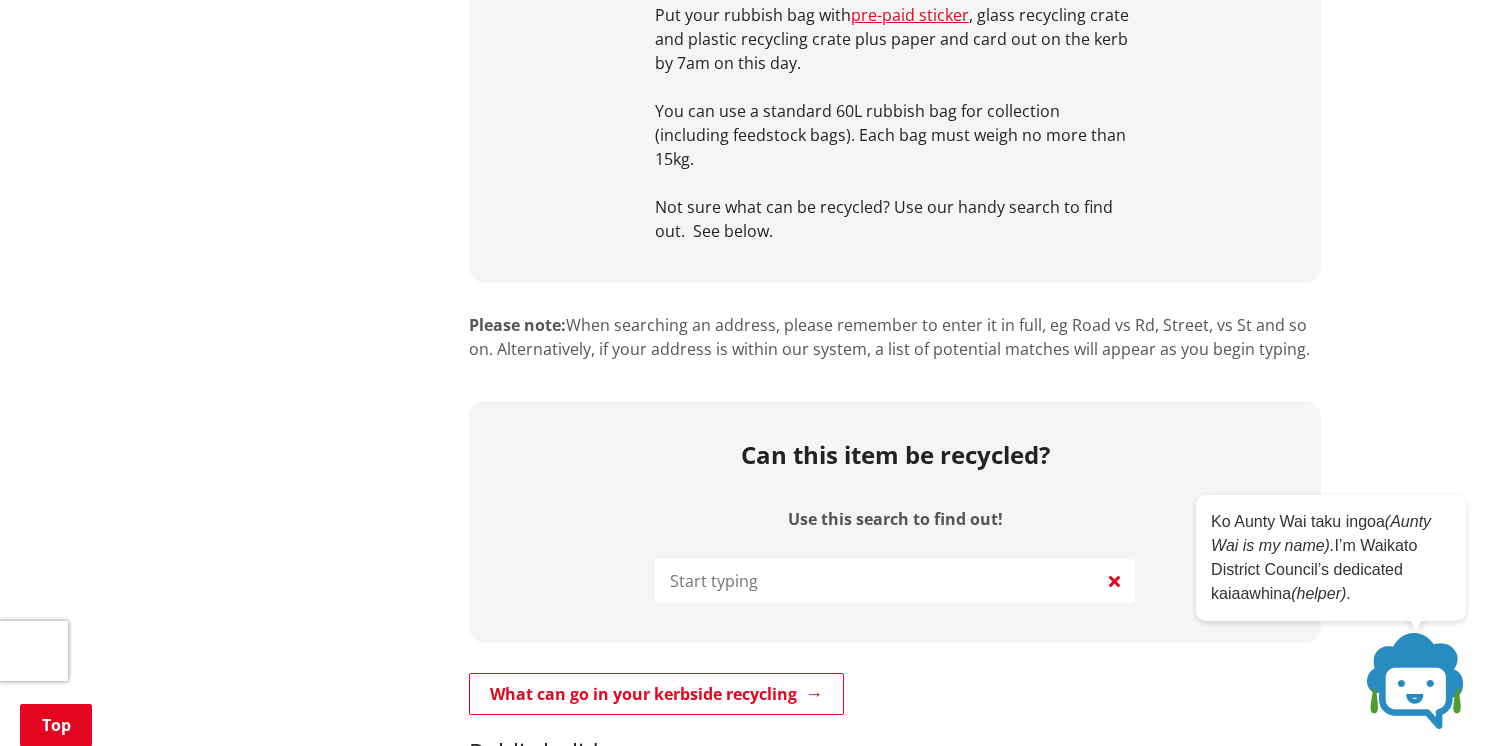 scroll, scrollTop: 1485, scrollLeft: 0, axis: vertical 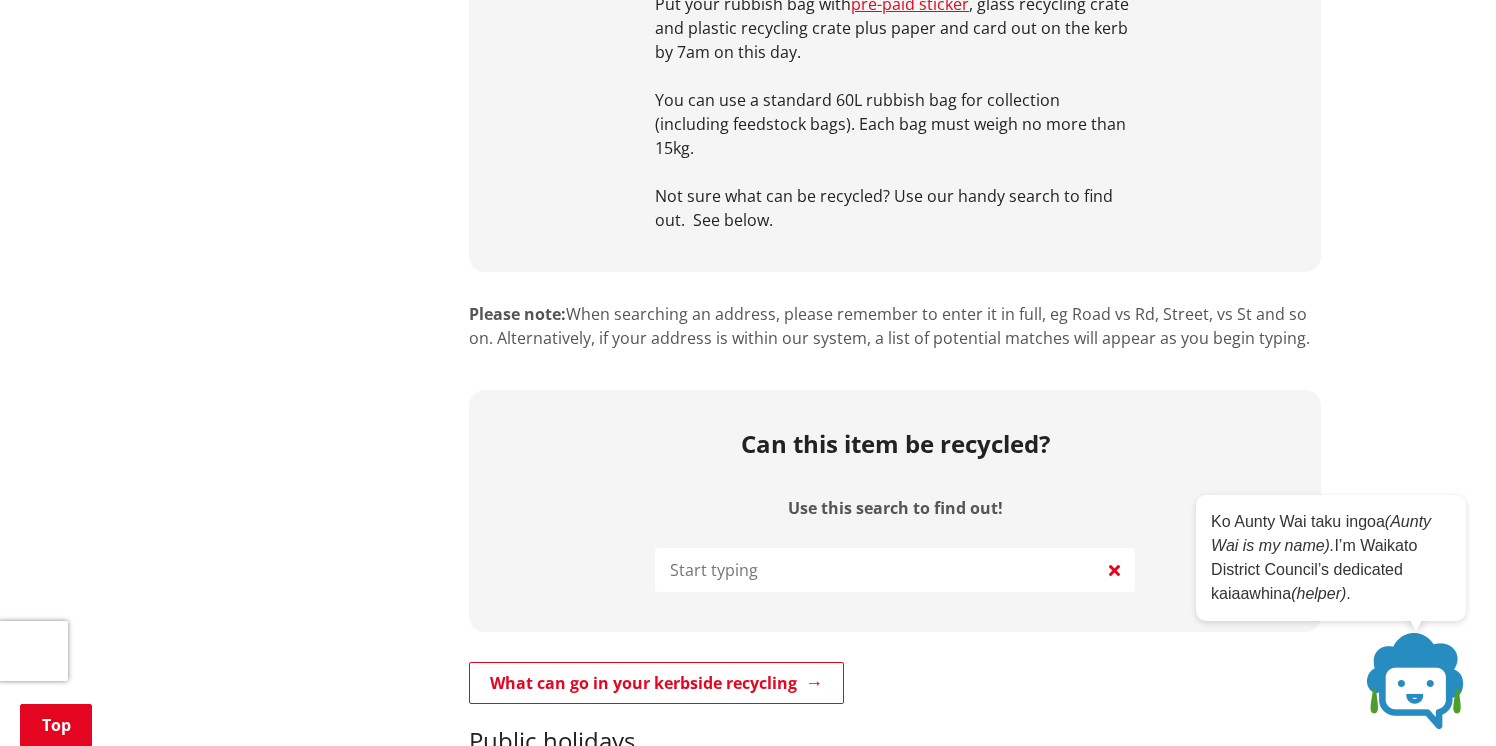 click on "Use this search to find out!" at bounding box center (895, 570) 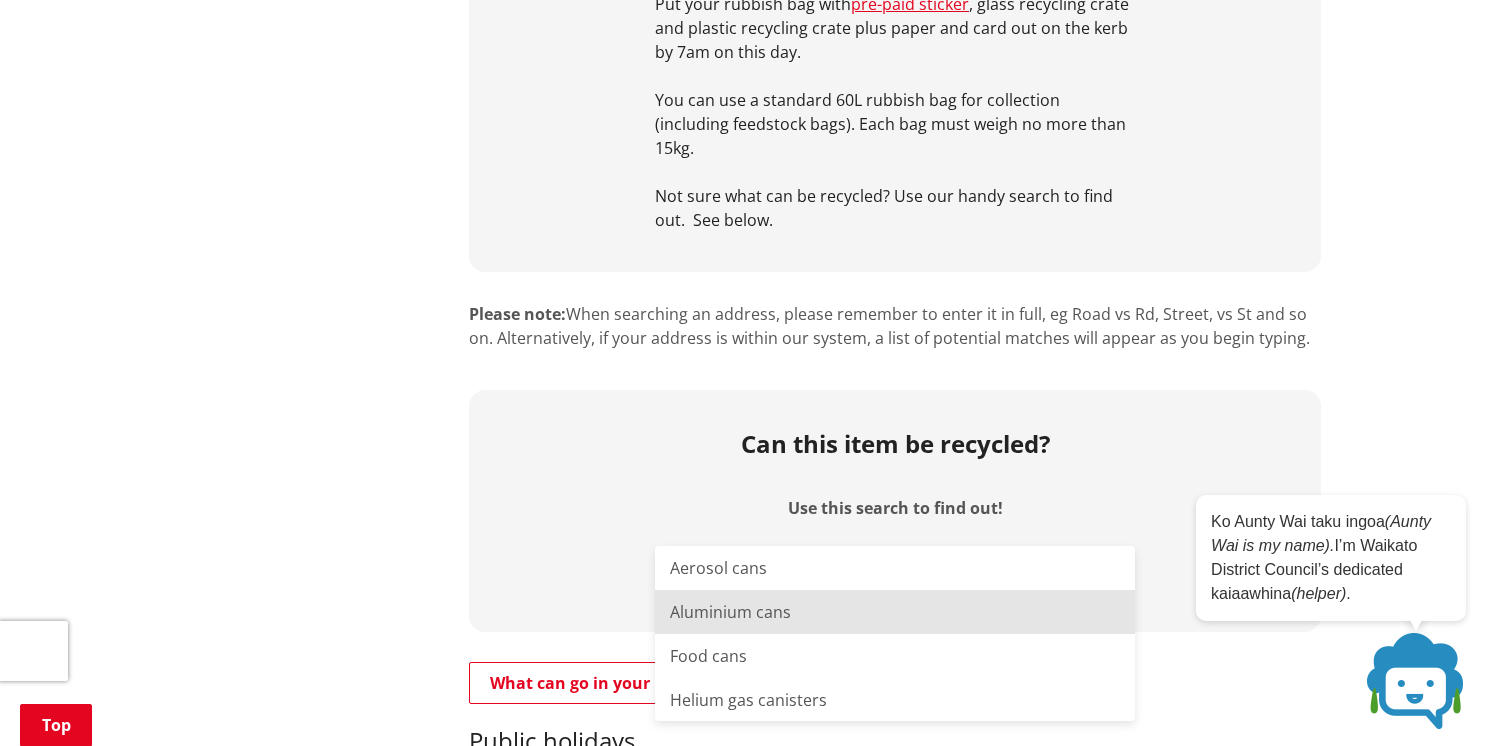 click on "Aluminium cans" at bounding box center [895, 612] 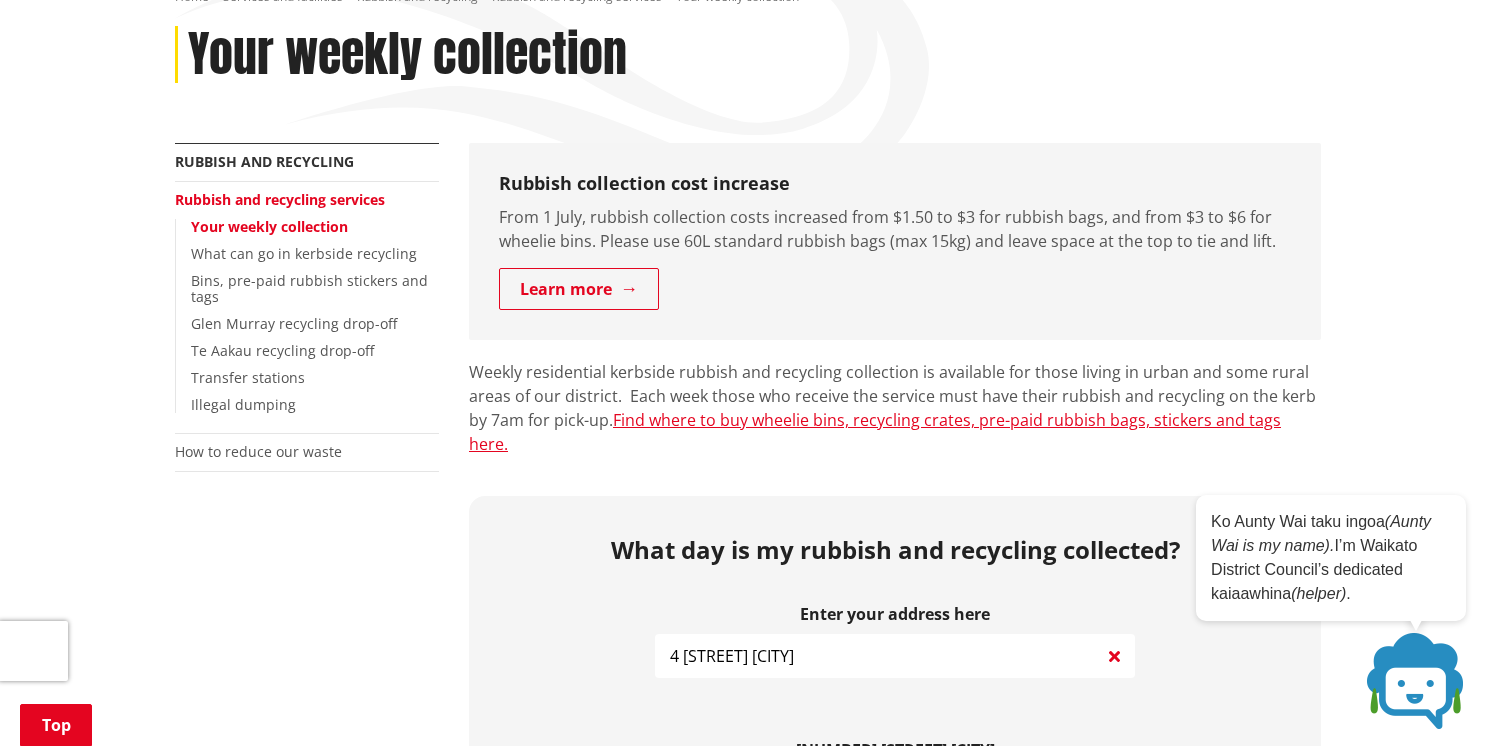scroll, scrollTop: 252, scrollLeft: 0, axis: vertical 